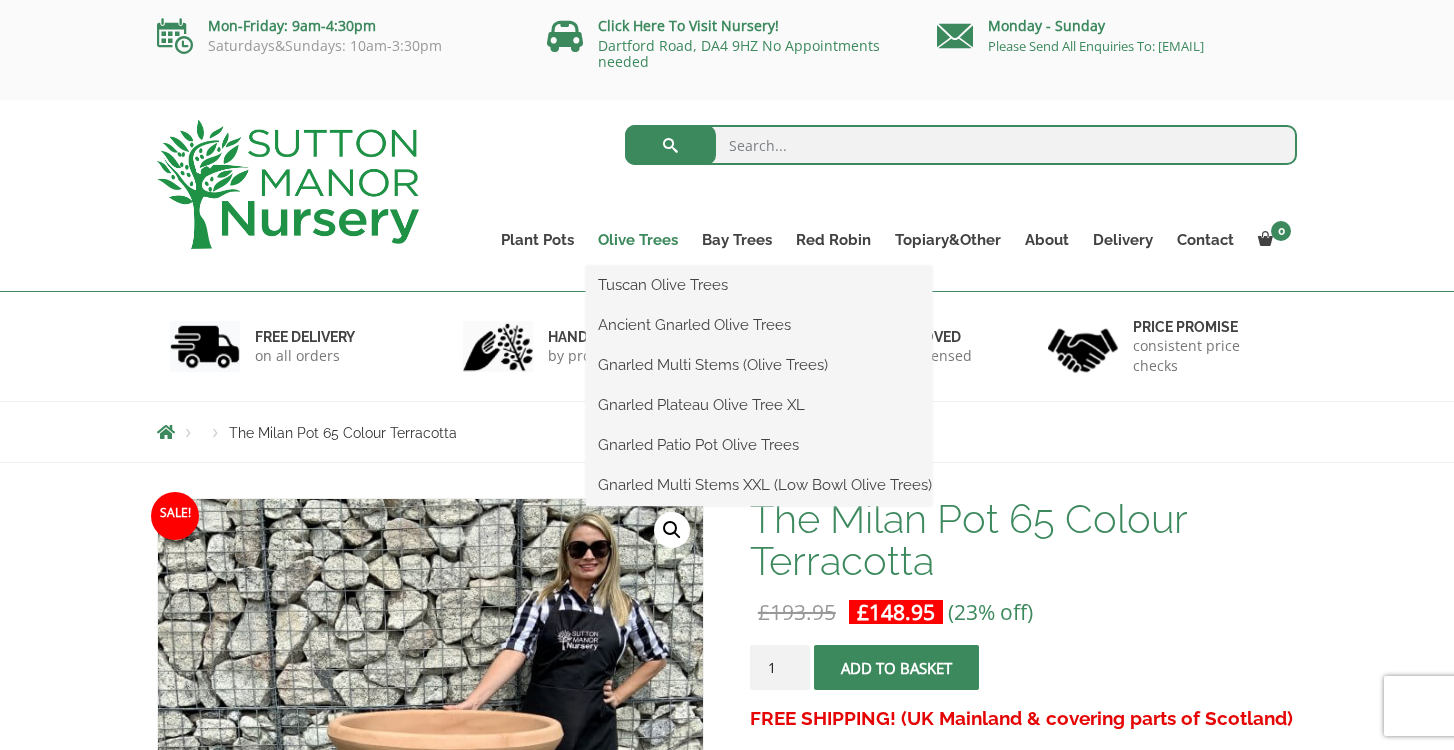 scroll, scrollTop: 0, scrollLeft: 0, axis: both 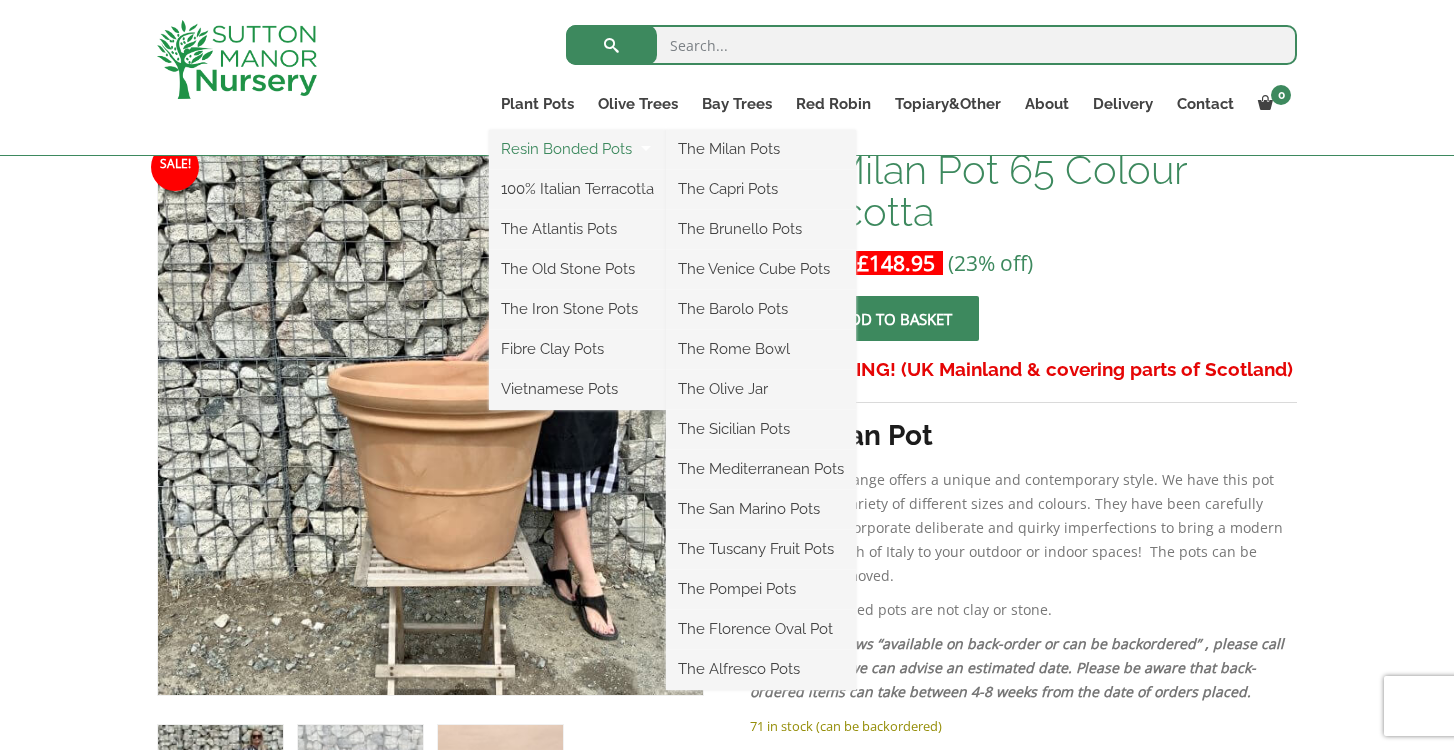 click on "Resin Bonded Pots" at bounding box center (577, 149) 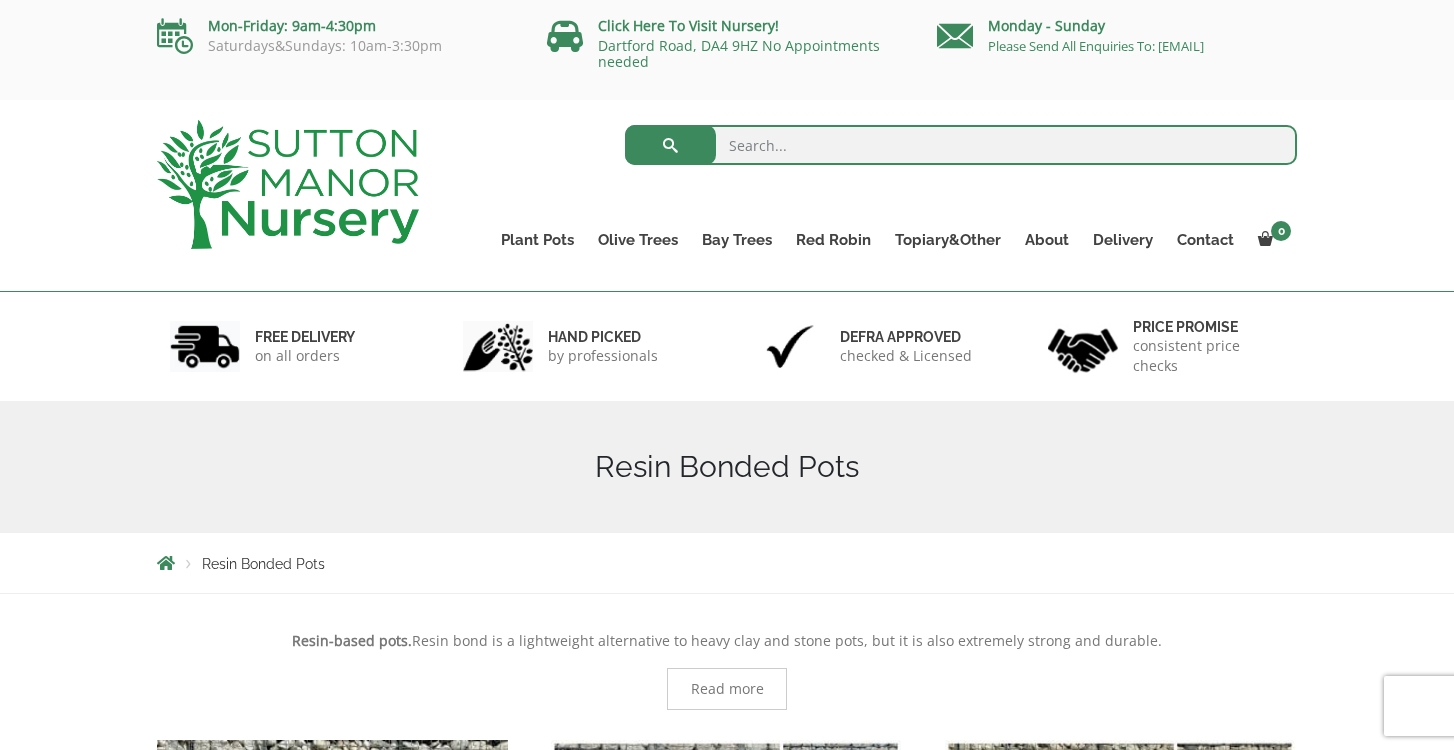 scroll, scrollTop: 0, scrollLeft: 0, axis: both 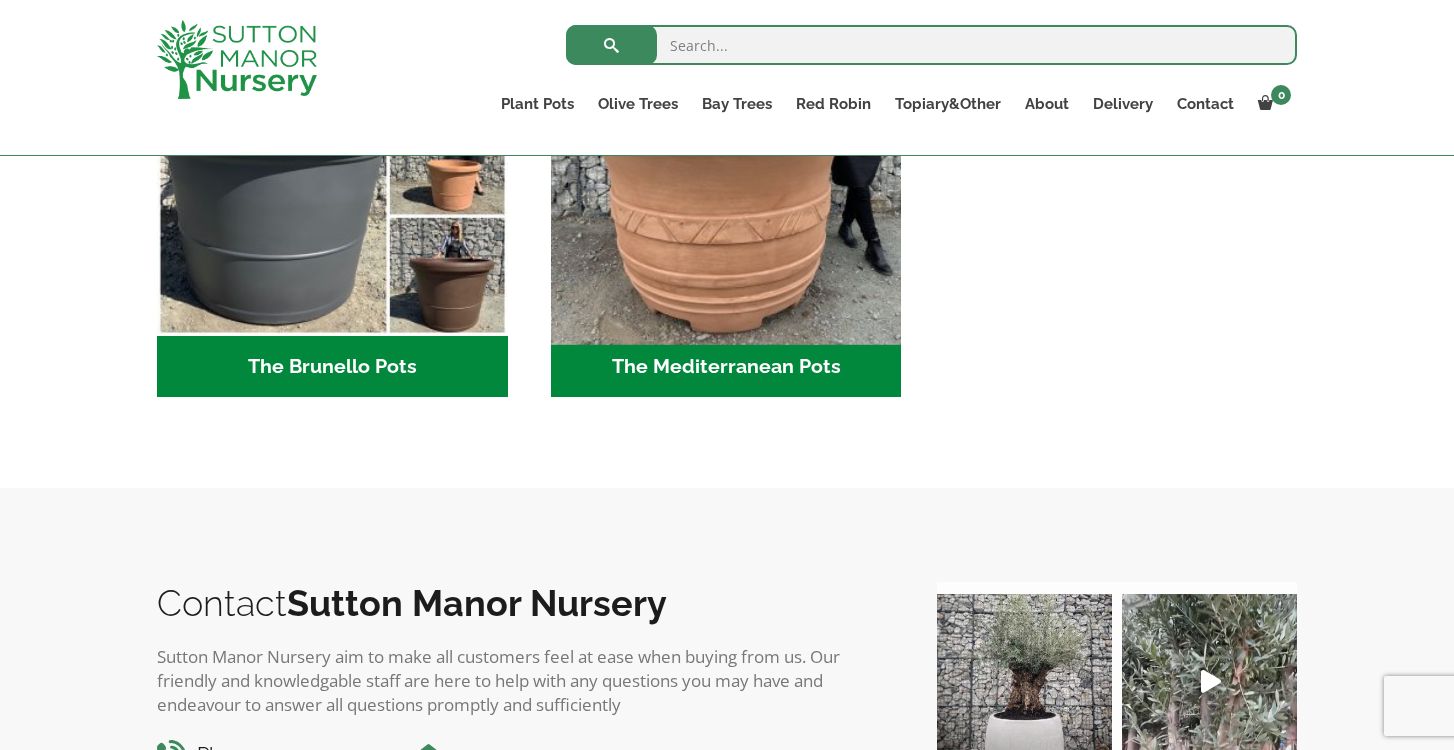 click at bounding box center (726, 161) 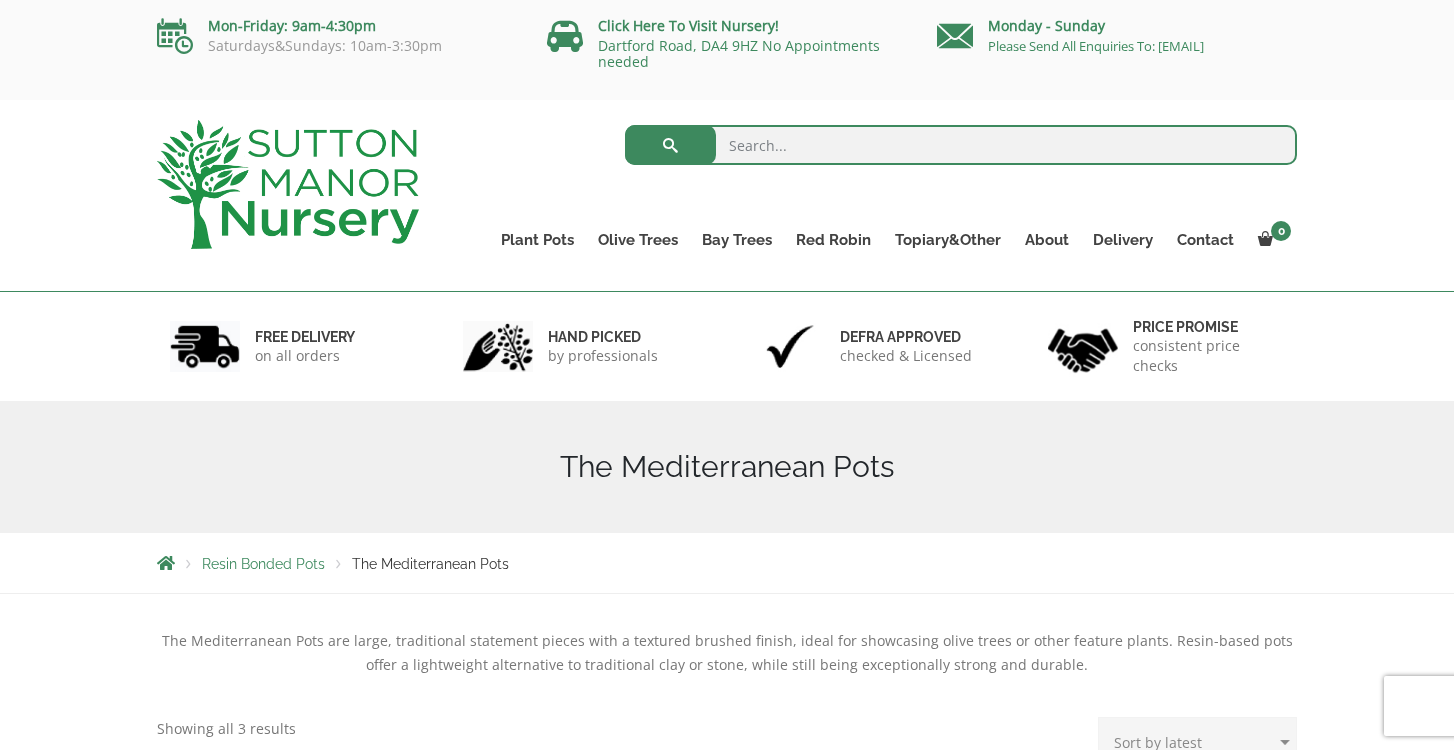 scroll, scrollTop: 0, scrollLeft: 0, axis: both 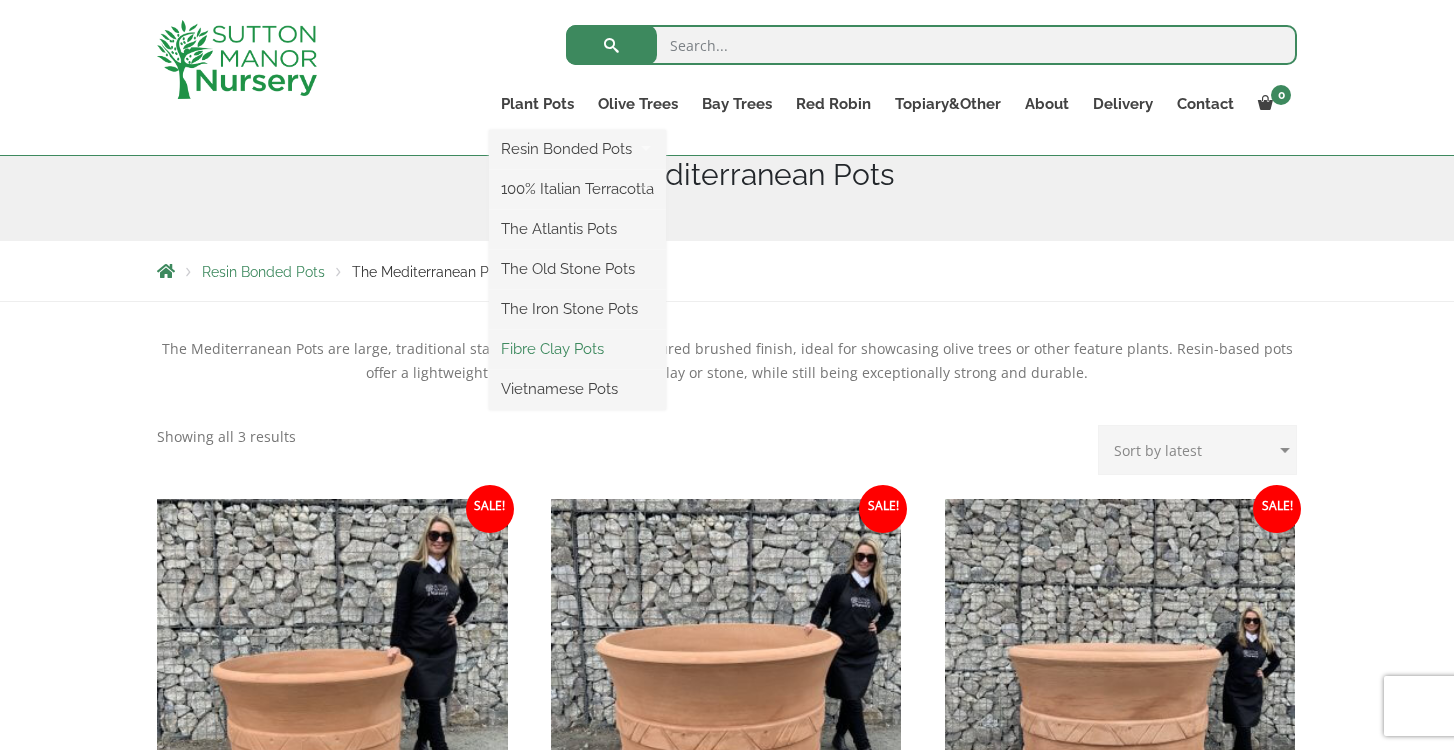 click on "Fibre Clay Pots" at bounding box center (577, 349) 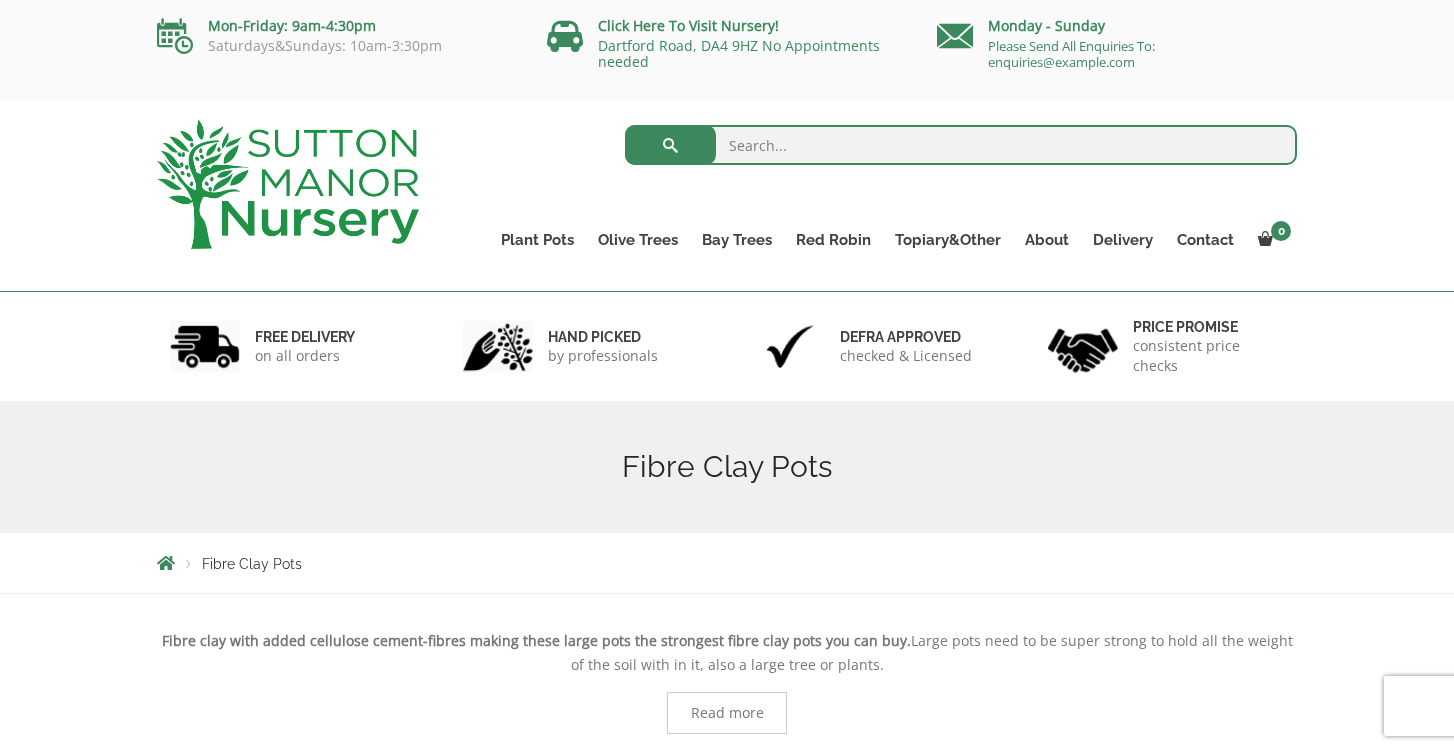 scroll, scrollTop: 0, scrollLeft: 0, axis: both 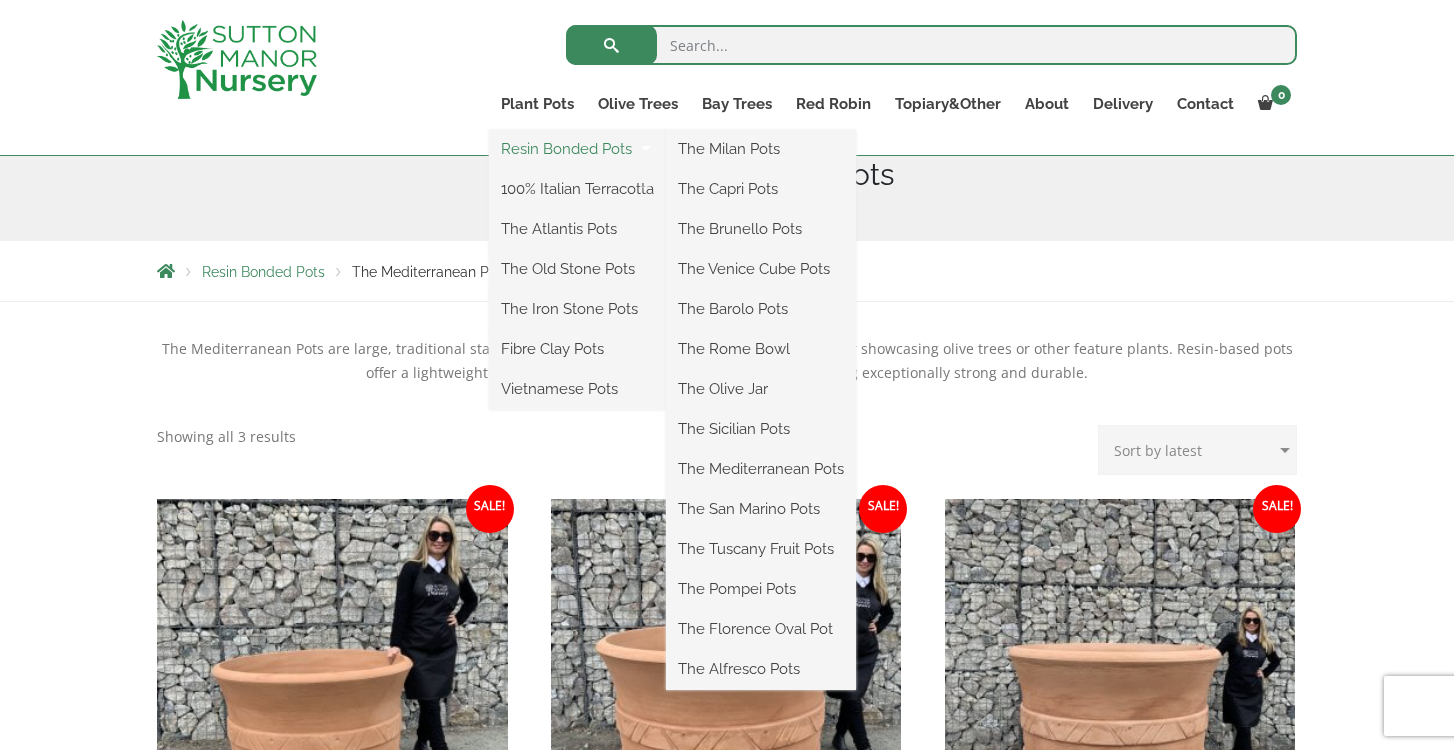click on "Resin Bonded Pots" at bounding box center (577, 149) 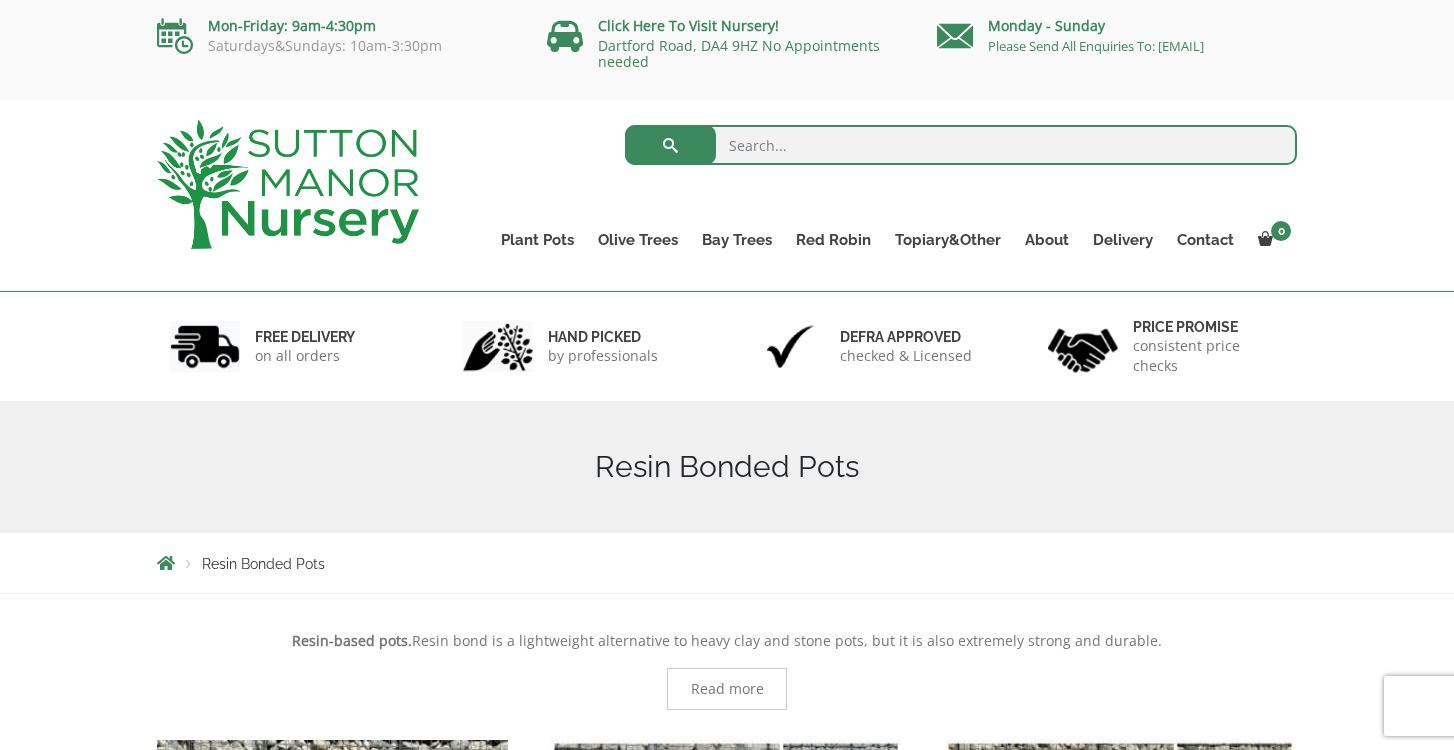scroll, scrollTop: 0, scrollLeft: 0, axis: both 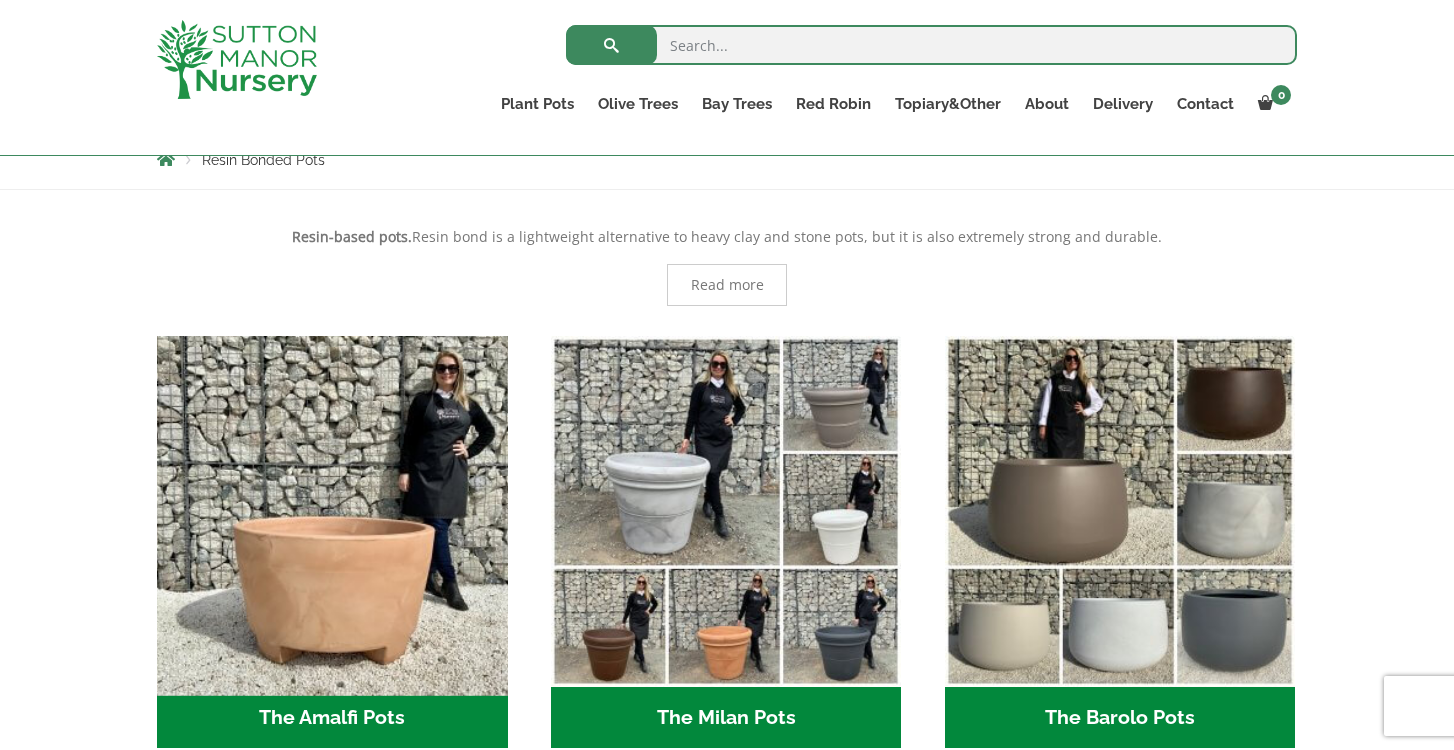 click at bounding box center [332, 511] 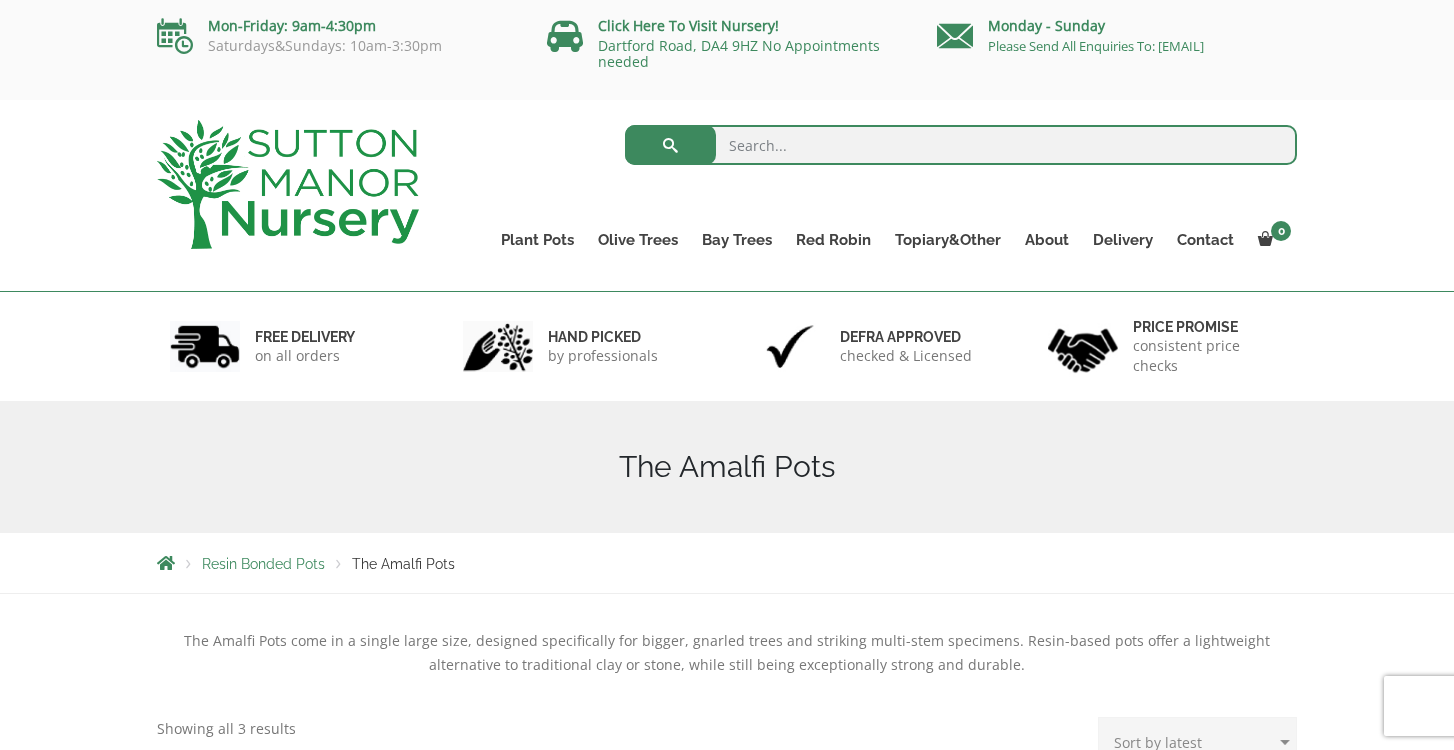 scroll, scrollTop: 0, scrollLeft: 0, axis: both 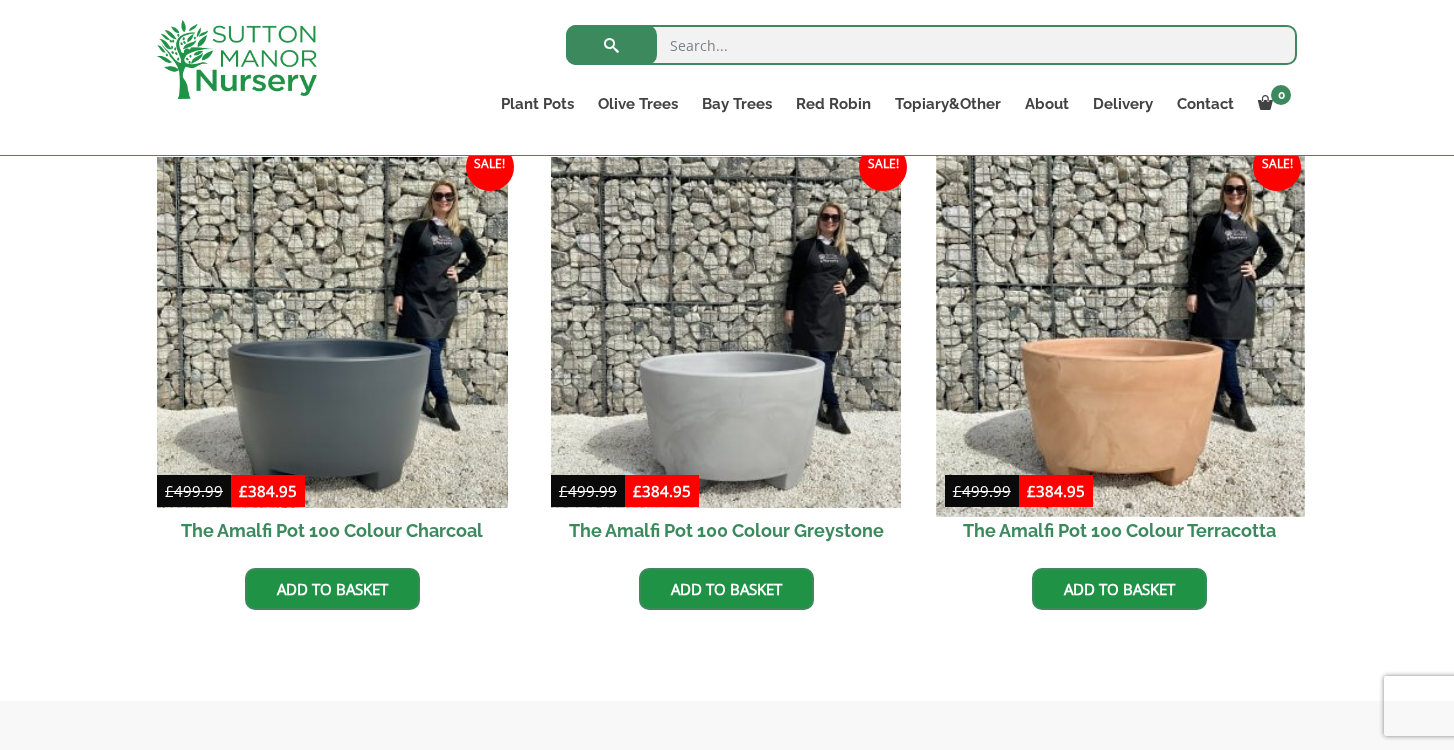 click at bounding box center (1120, 332) 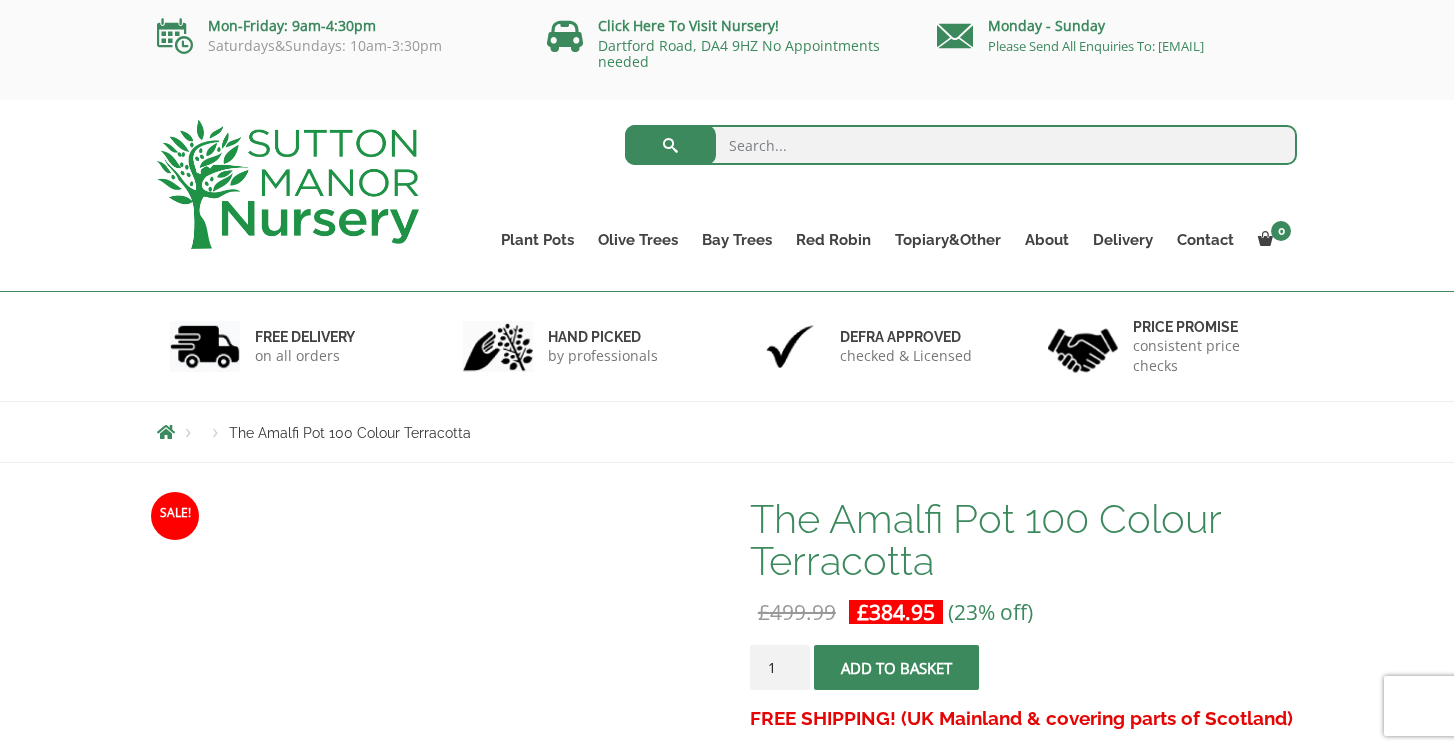 scroll, scrollTop: 0, scrollLeft: 0, axis: both 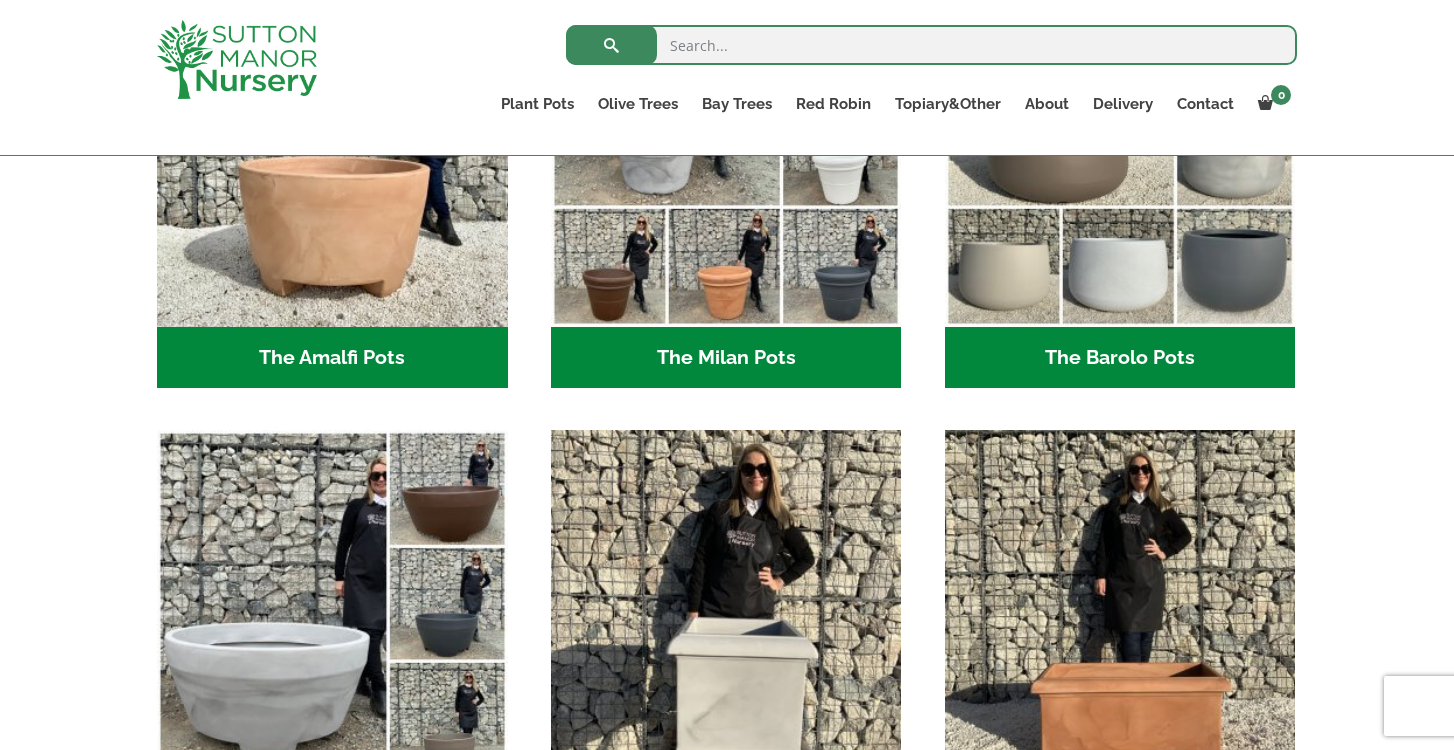 click on "The Milan Pots  (34)" at bounding box center (726, 358) 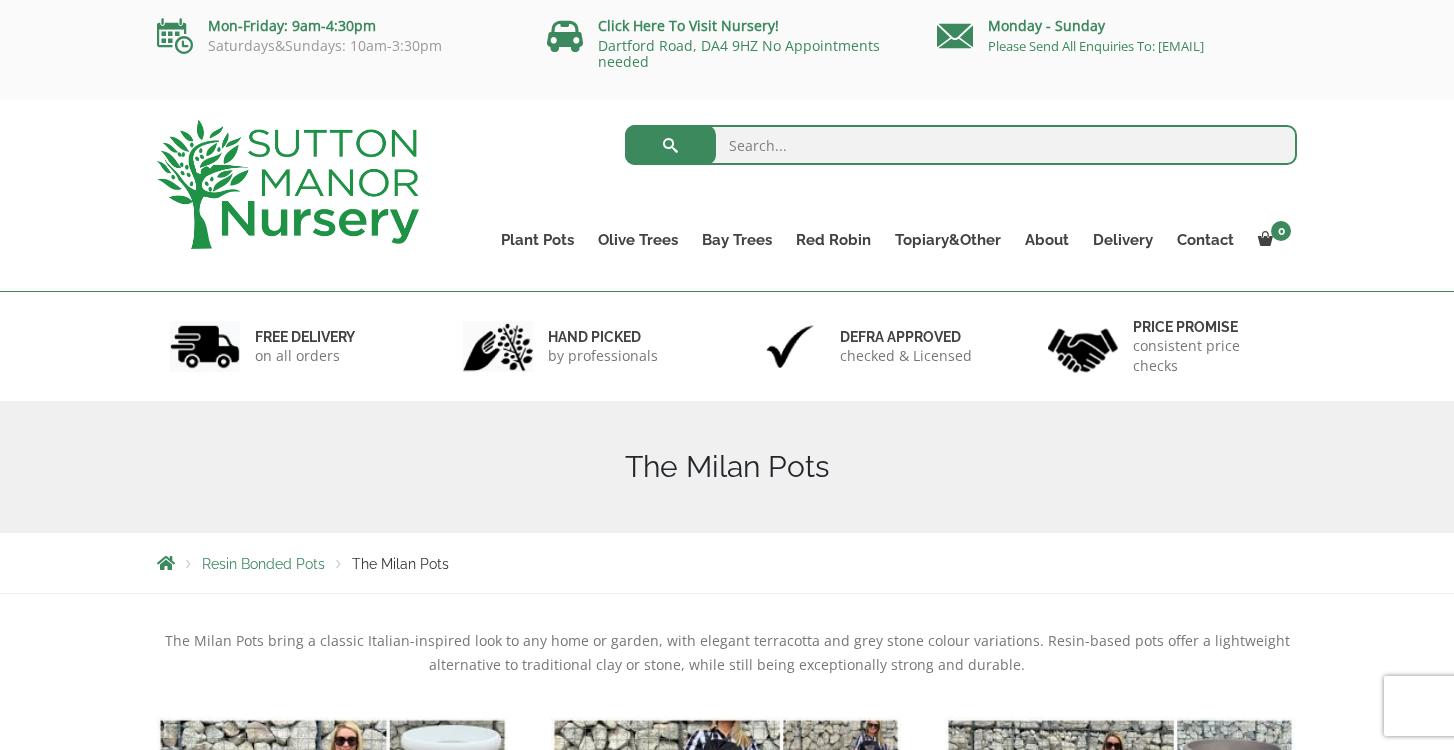 scroll, scrollTop: 176, scrollLeft: 0, axis: vertical 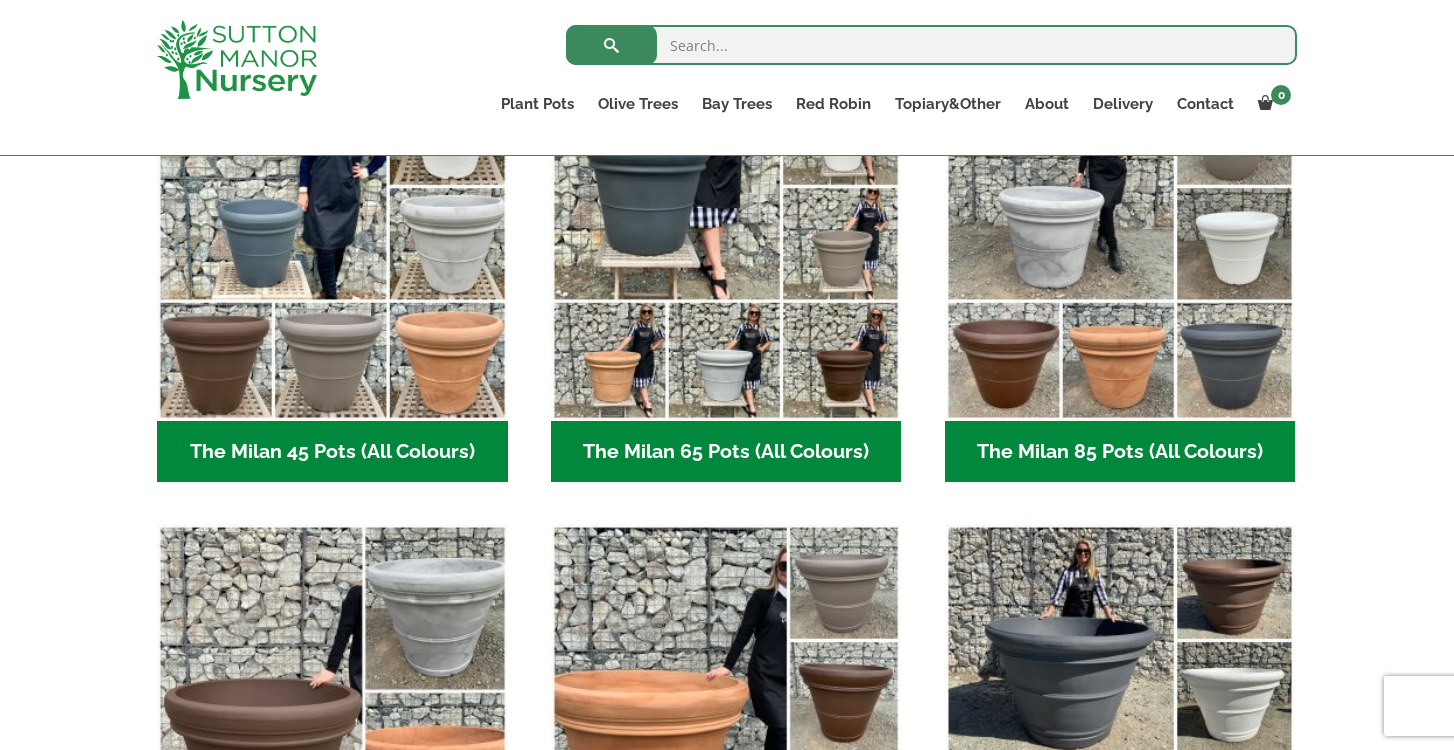 click on "The Milan 65 Pots (All Colours)  (6)" at bounding box center [726, 452] 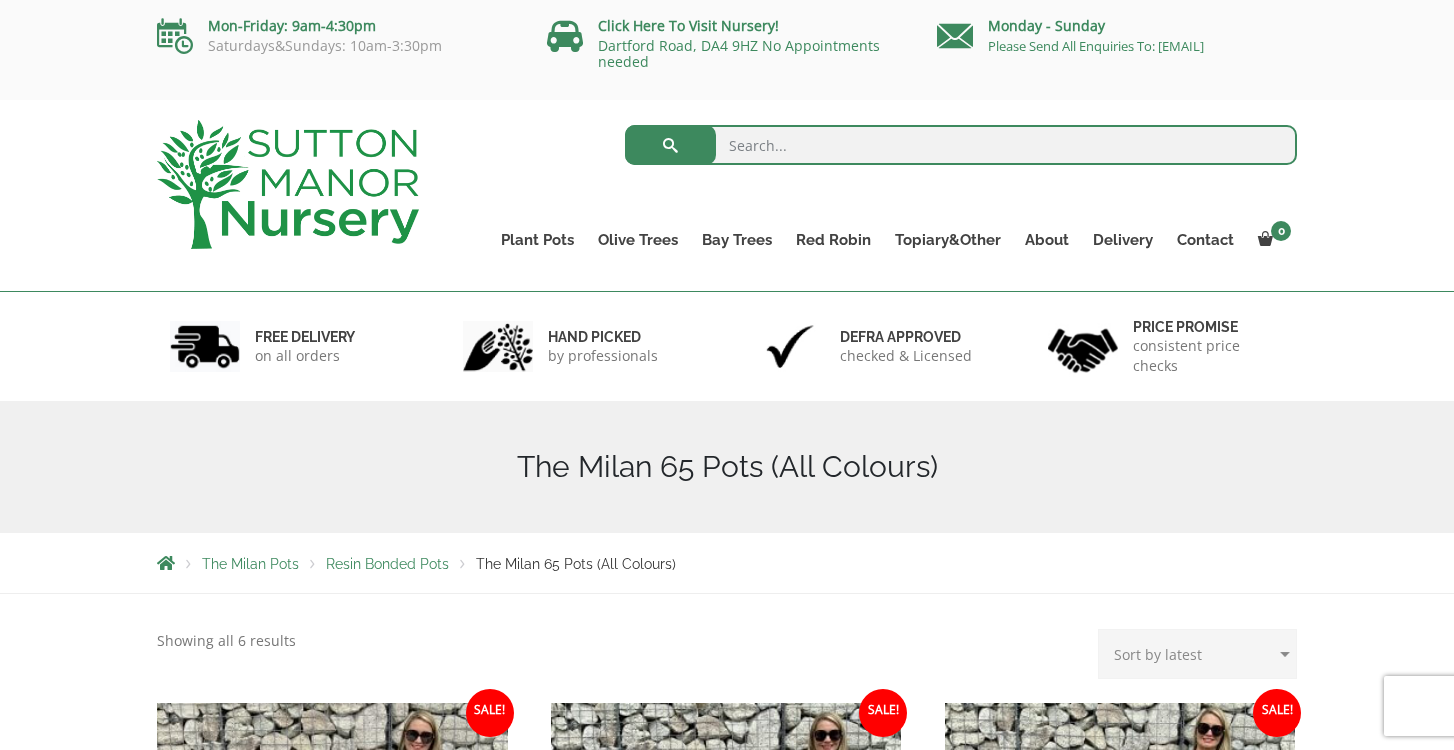 scroll, scrollTop: 0, scrollLeft: 0, axis: both 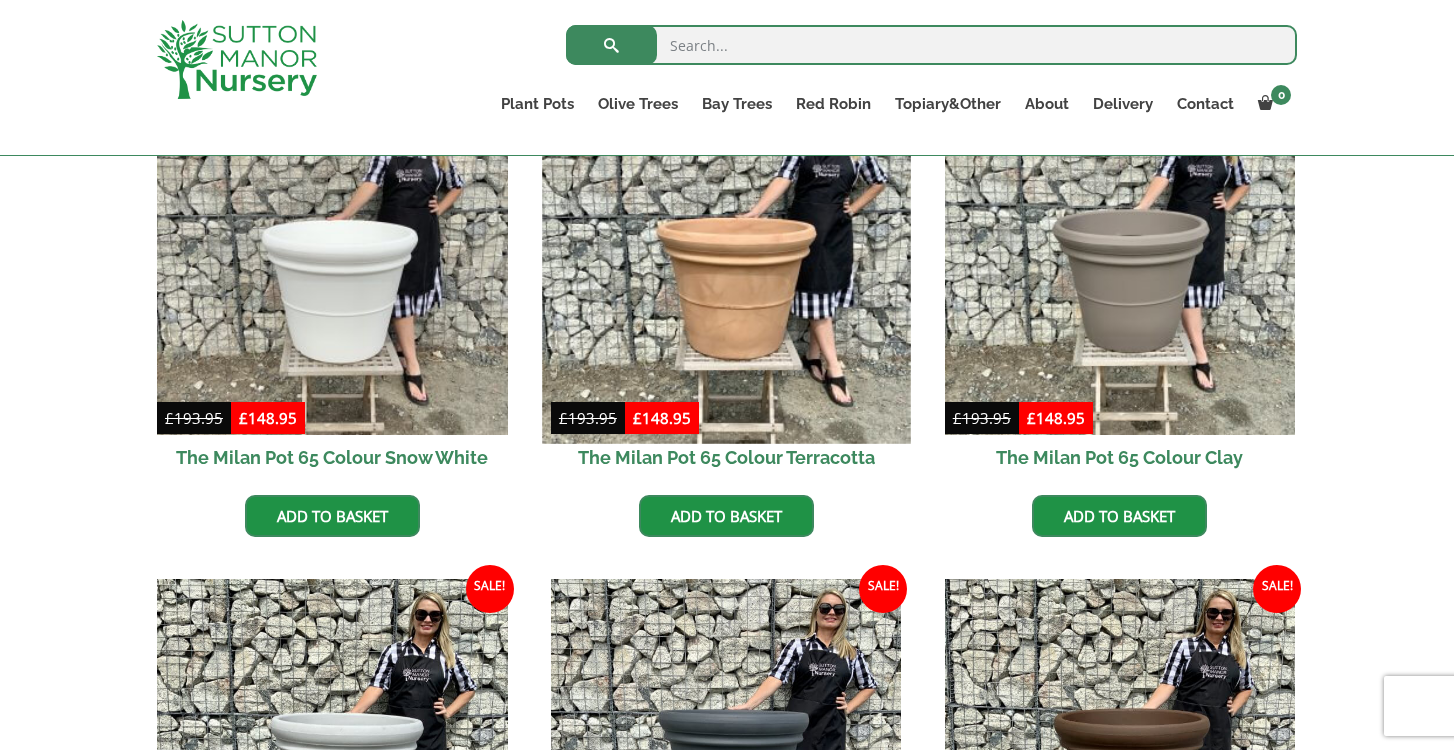 click at bounding box center [726, 259] 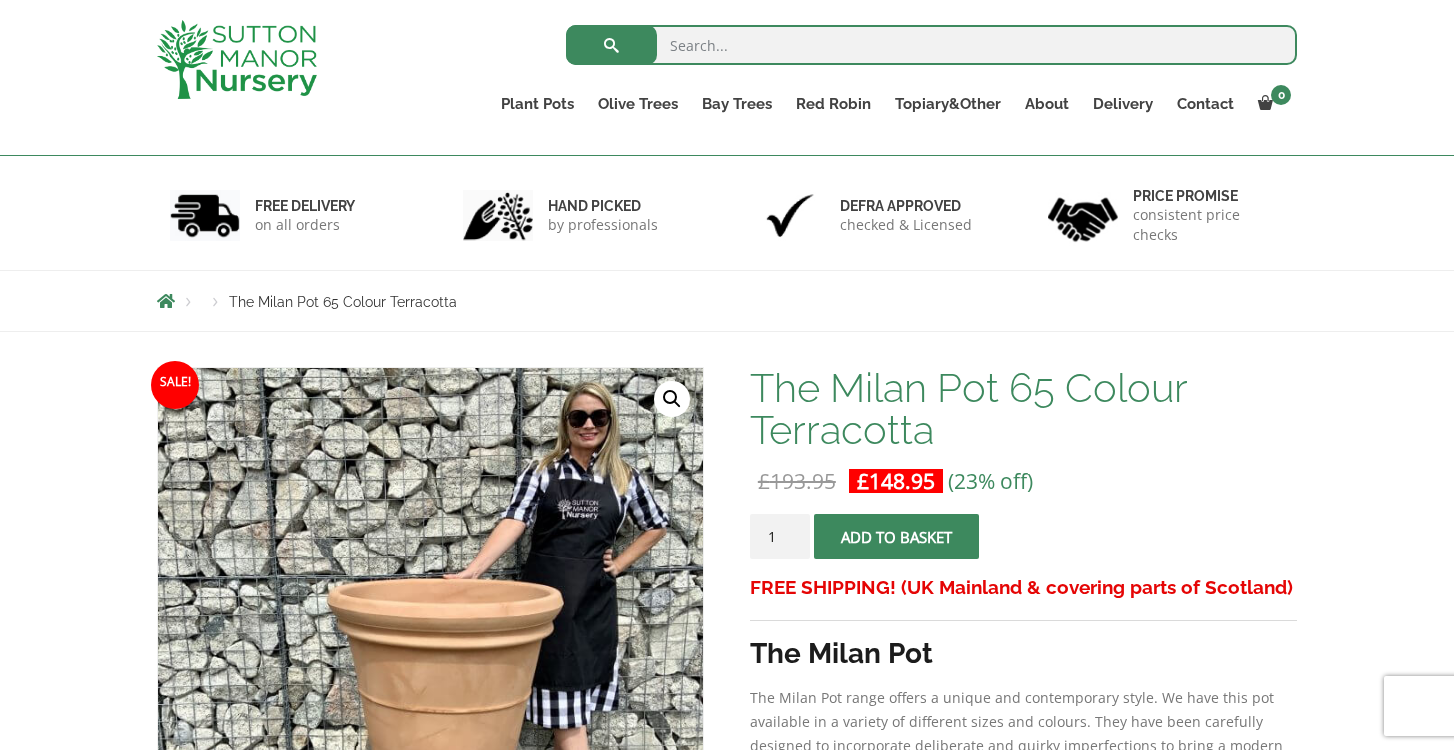 scroll, scrollTop: 184, scrollLeft: 0, axis: vertical 